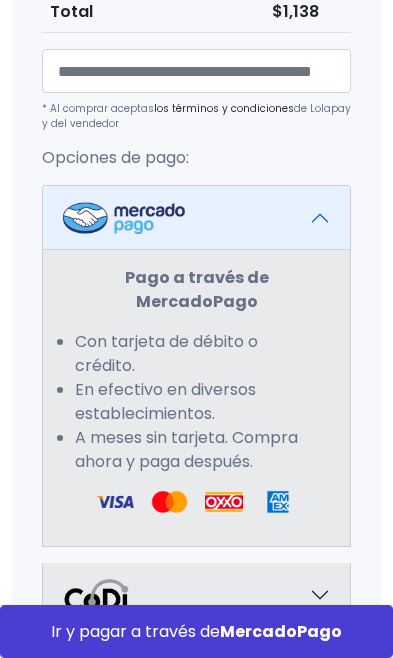 scroll, scrollTop: 1606, scrollLeft: 0, axis: vertical 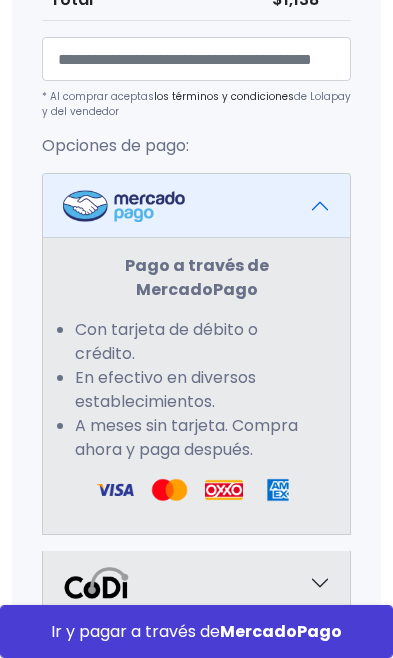 click at bounding box center (169, 490) 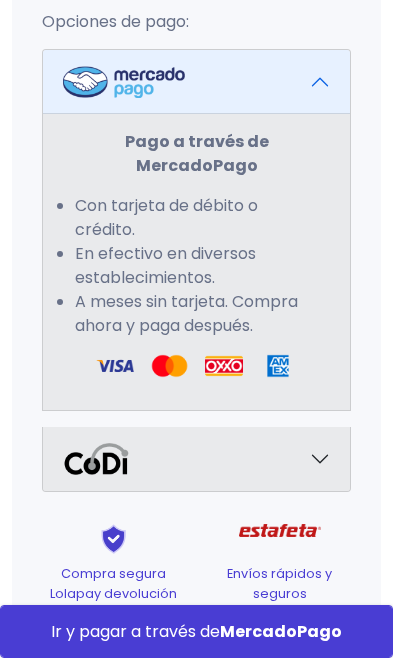 click at bounding box center [196, 82] 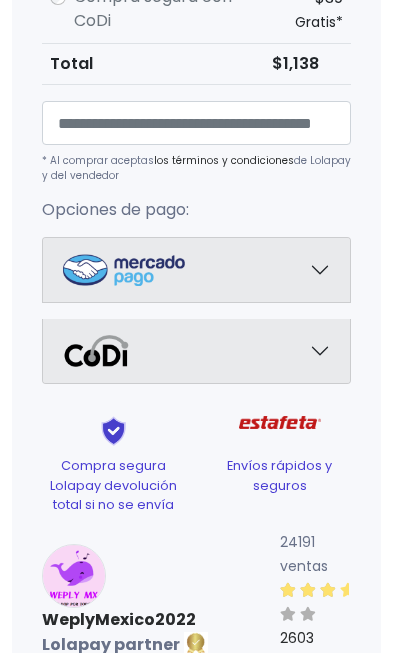 scroll, scrollTop: 1525, scrollLeft: 0, axis: vertical 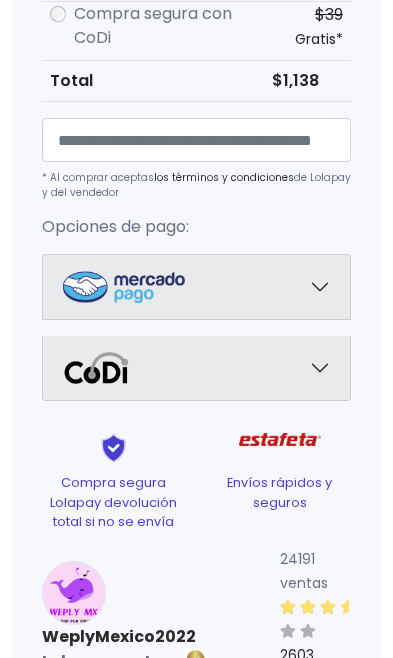 click at bounding box center (196, 287) 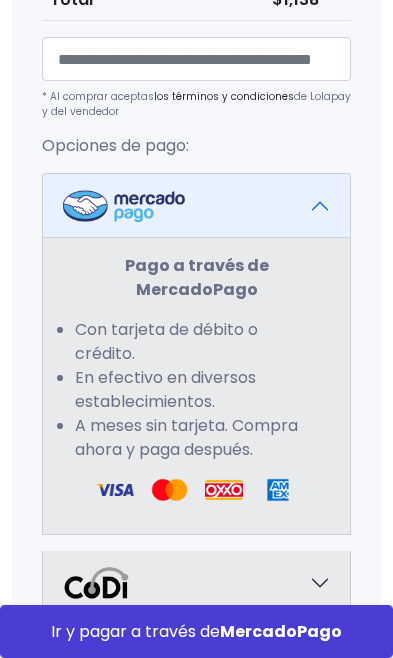 click at bounding box center (169, 490) 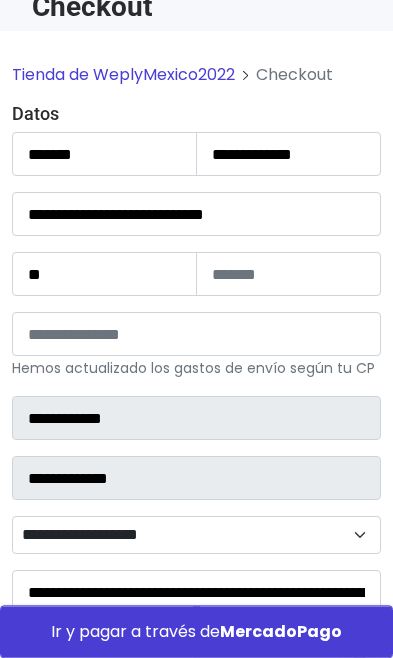 scroll, scrollTop: 67, scrollLeft: 0, axis: vertical 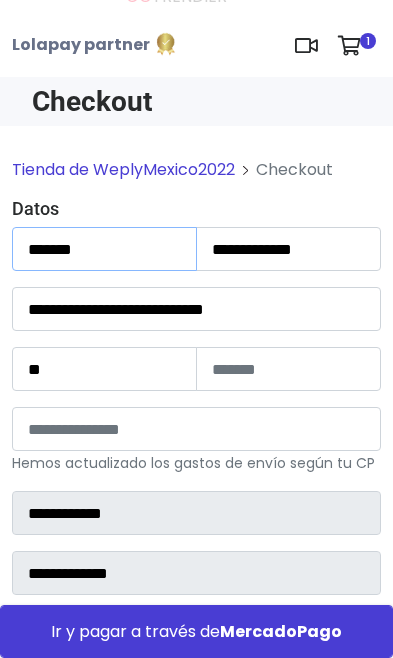 click on "*******" at bounding box center (104, 249) 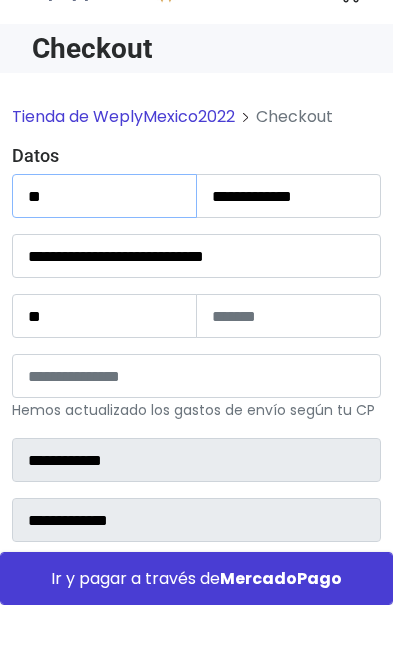 type on "*" 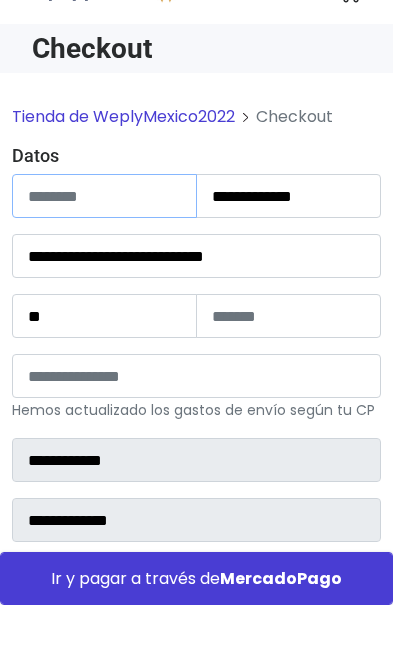 type on "********" 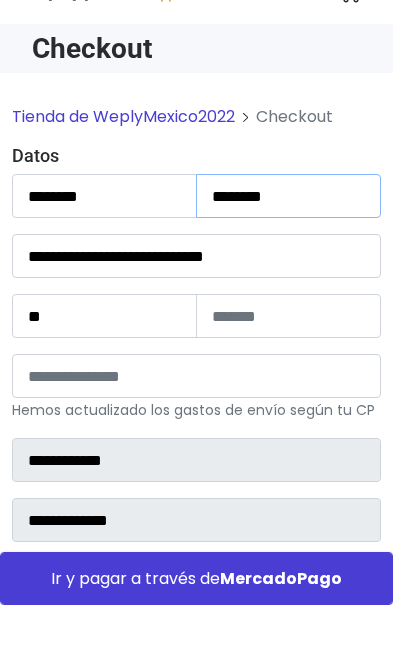 type on "*******" 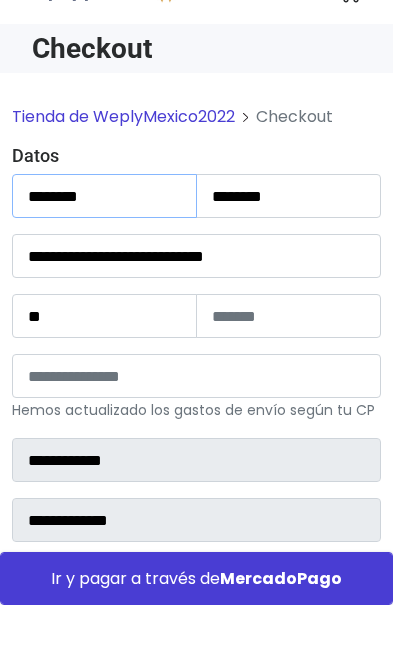 click on "********" at bounding box center (104, 249) 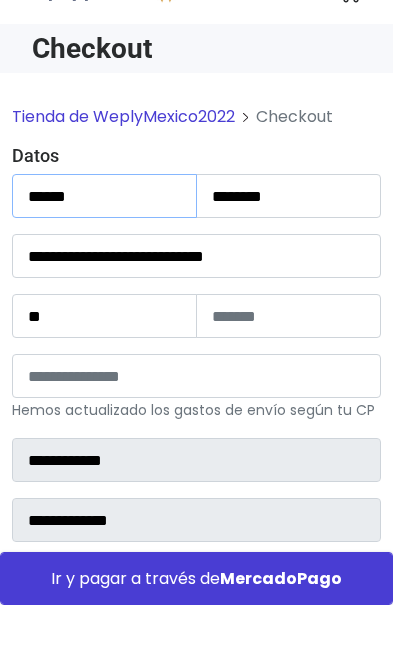 type on "*****" 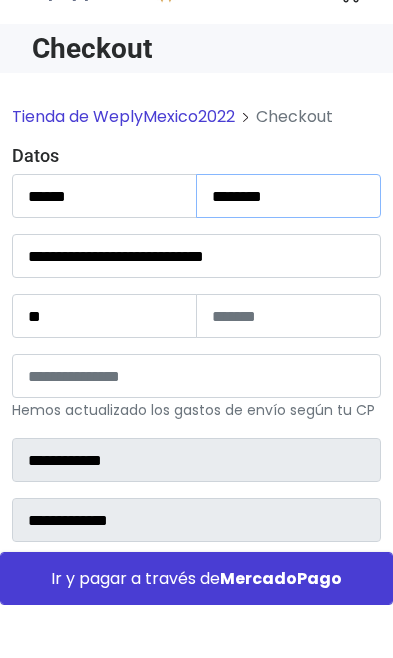 click on "*******" at bounding box center (288, 249) 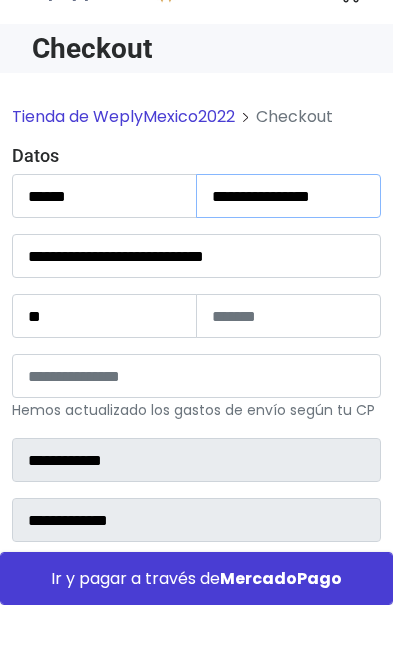 type on "**********" 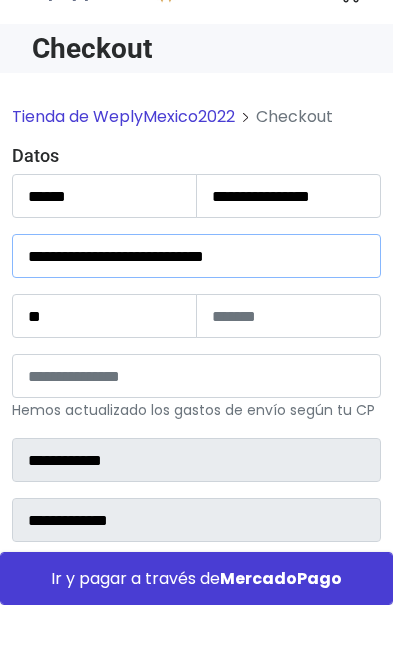 click on "**********" at bounding box center [196, 309] 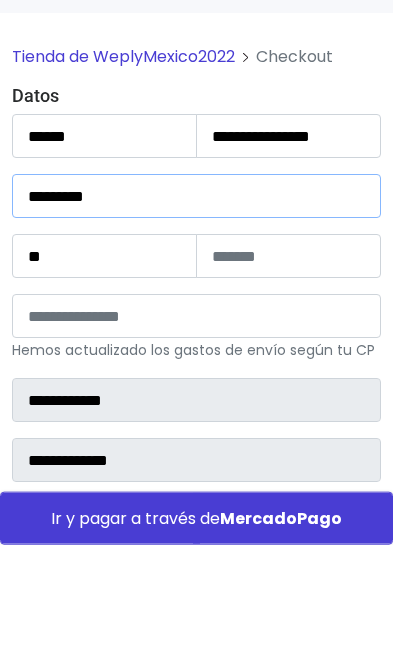 type on "********" 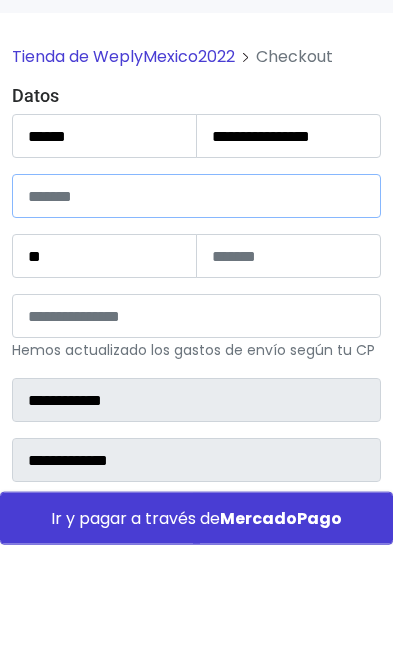 type on "**********" 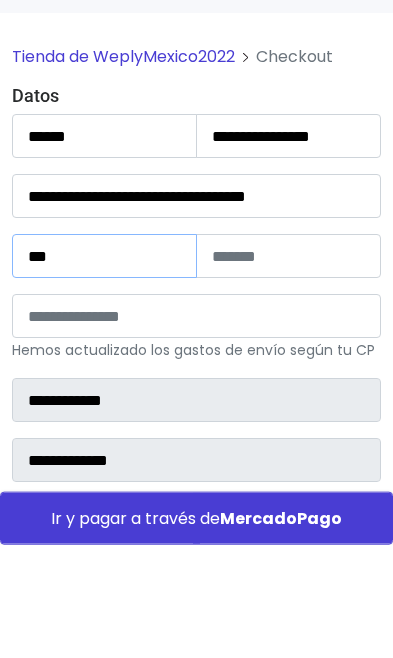 type on "***" 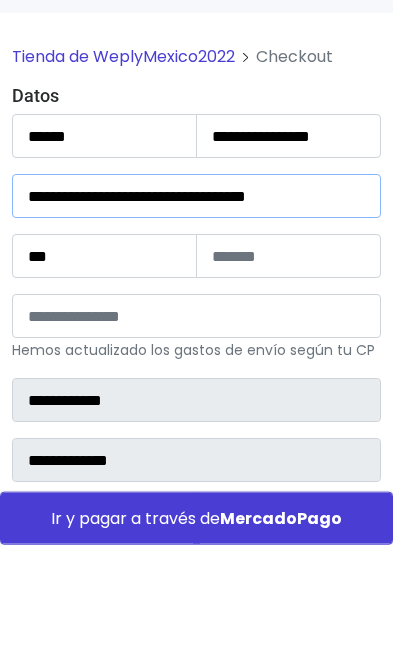 click on "**********" at bounding box center (196, 309) 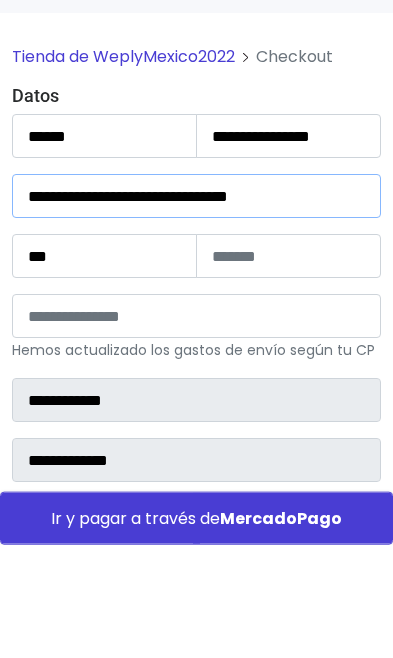 type on "**********" 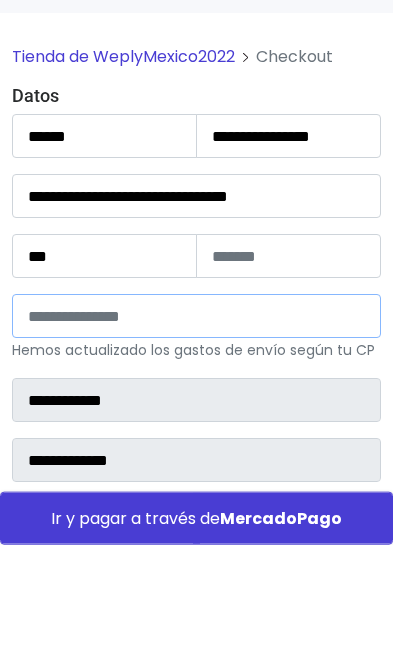 click on "*****" at bounding box center (196, 429) 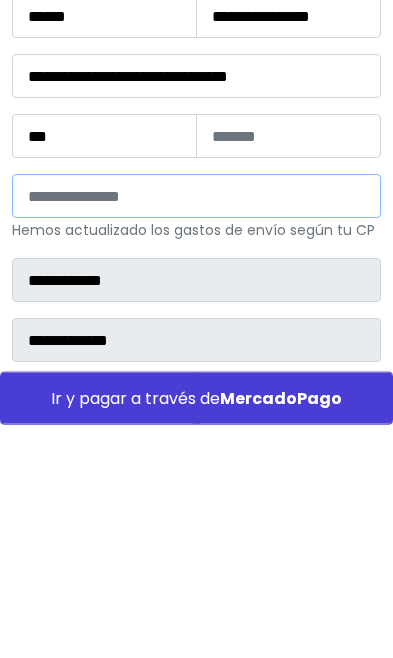 type on "*" 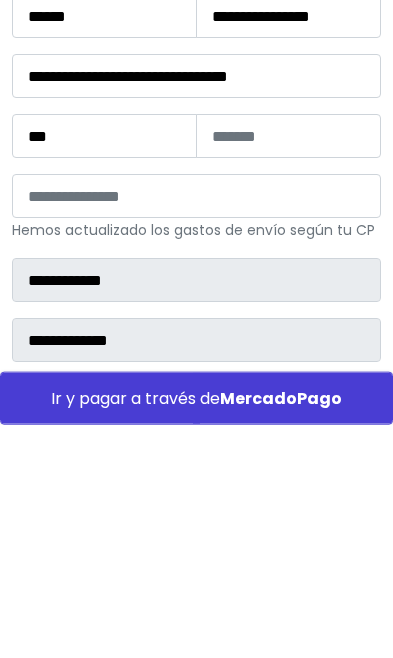 type on "**********" 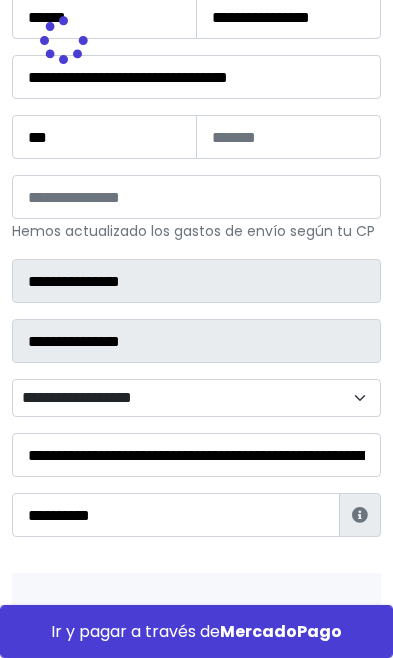 scroll, scrollTop: 300, scrollLeft: 0, axis: vertical 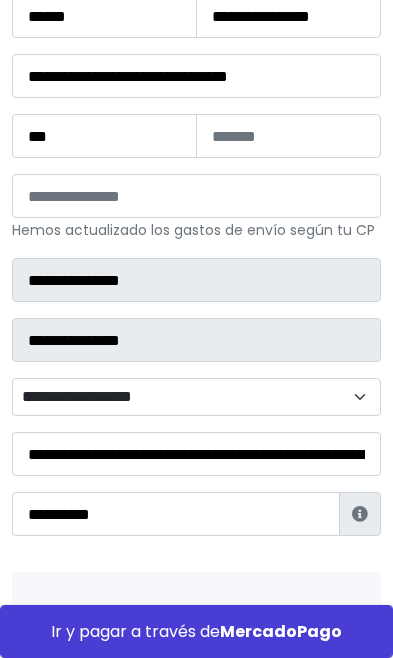 click on "**********" at bounding box center [196, 397] 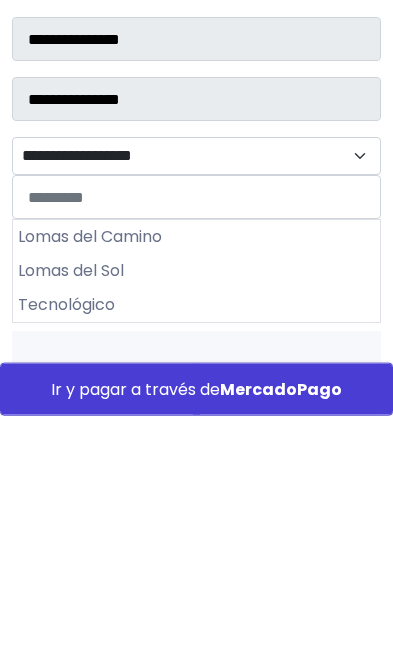 click on "Tecnológico" at bounding box center (196, 547) 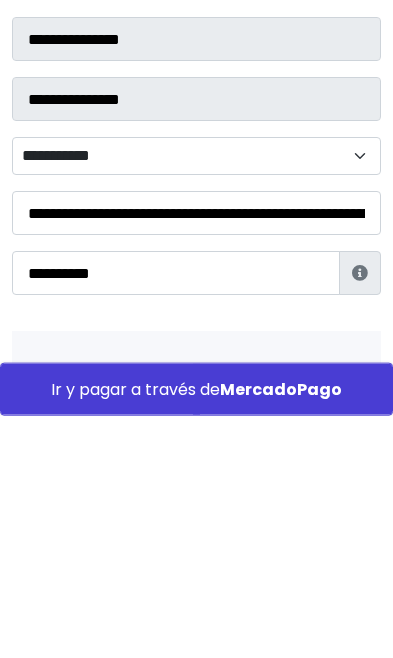 scroll, scrollTop: 541, scrollLeft: 0, axis: vertical 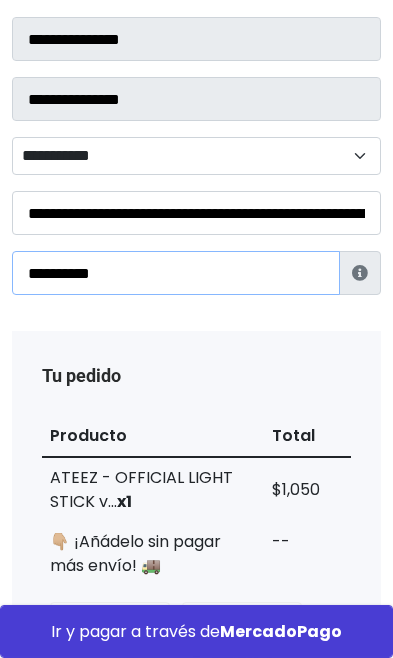 click on "**********" at bounding box center (176, 273) 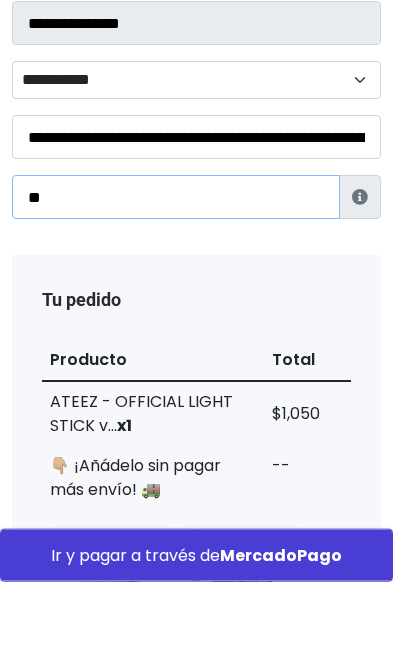 type on "*" 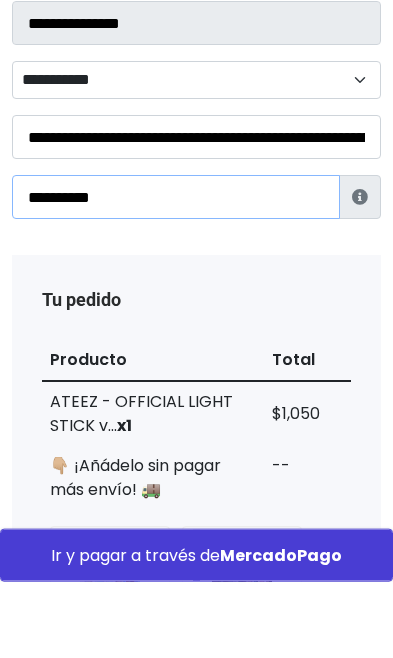 type on "**********" 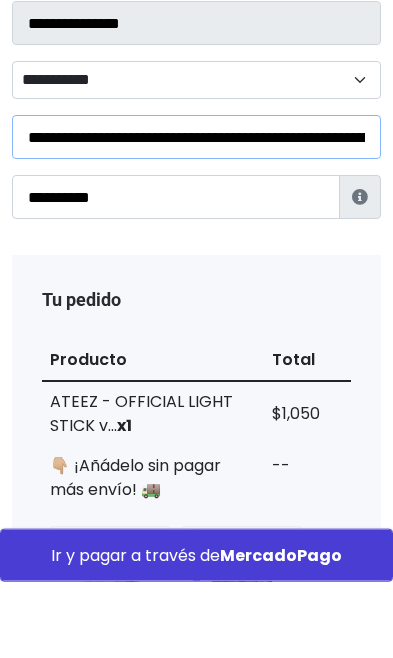 click on "**********" at bounding box center [196, 213] 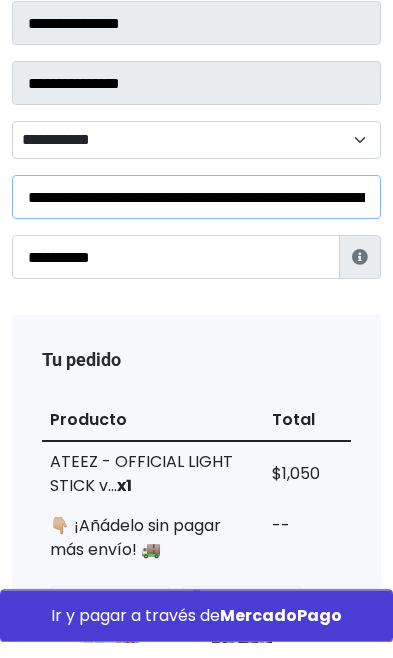 click on "**********" at bounding box center (196, 213) 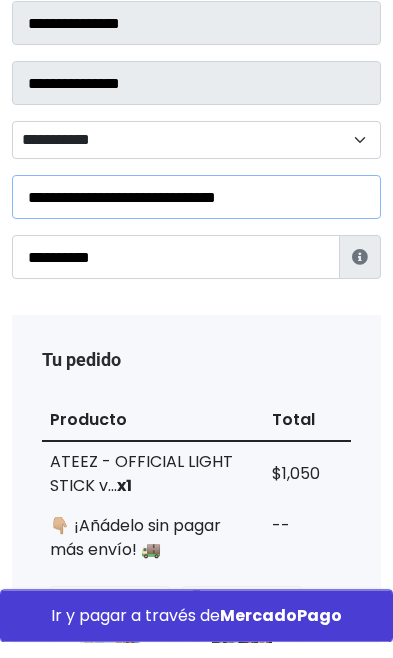 click on "**********" at bounding box center (196, 213) 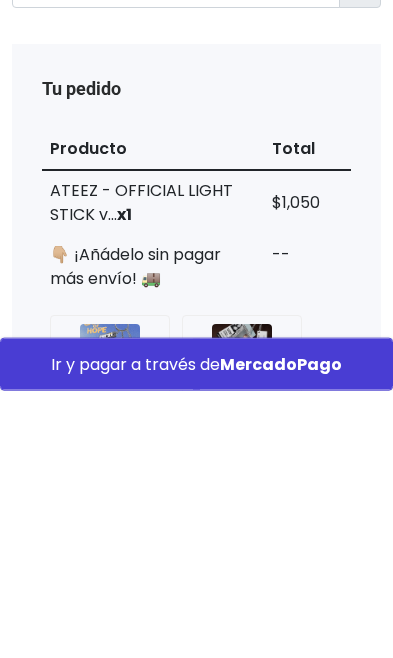 scroll, scrollTop: 567, scrollLeft: 0, axis: vertical 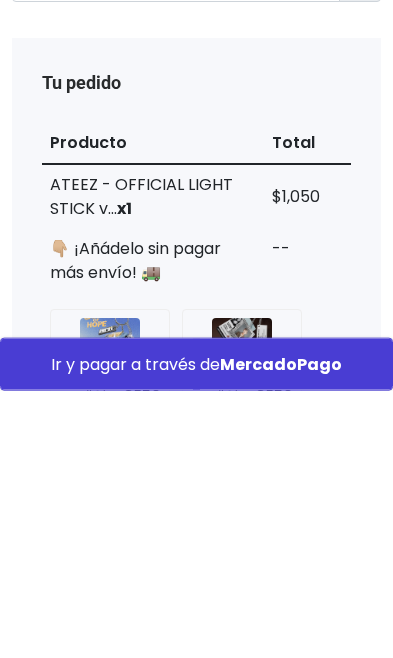 type on "**********" 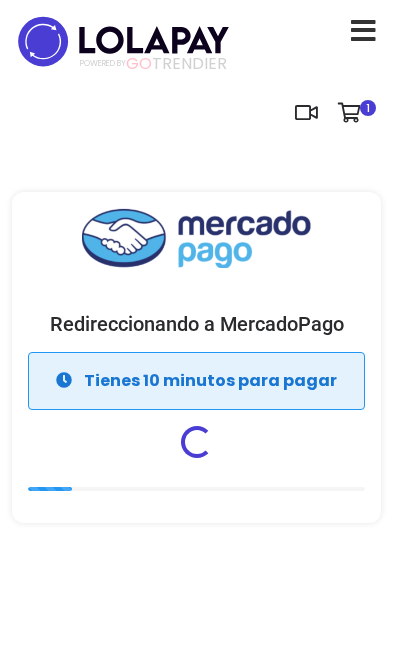 scroll, scrollTop: 0, scrollLeft: 0, axis: both 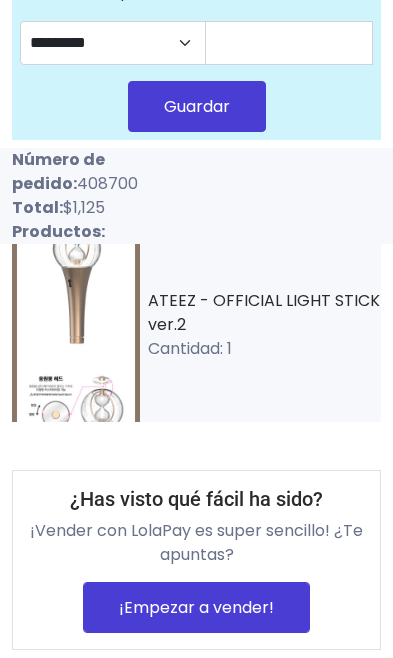 click at bounding box center (76, 332) 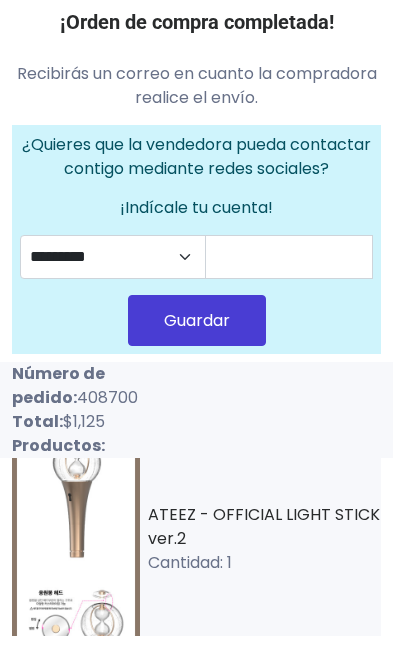 scroll, scrollTop: 185, scrollLeft: 0, axis: vertical 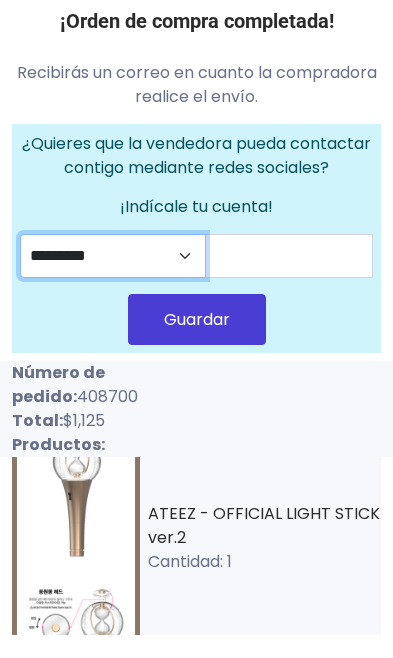 click on "*********
********" at bounding box center [113, 256] 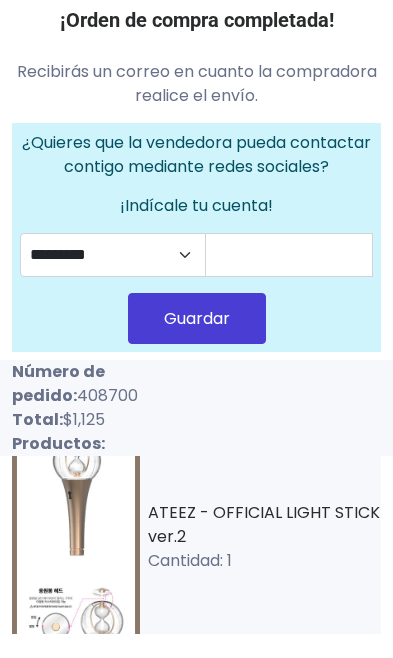 click on "Guardar" at bounding box center [197, 318] 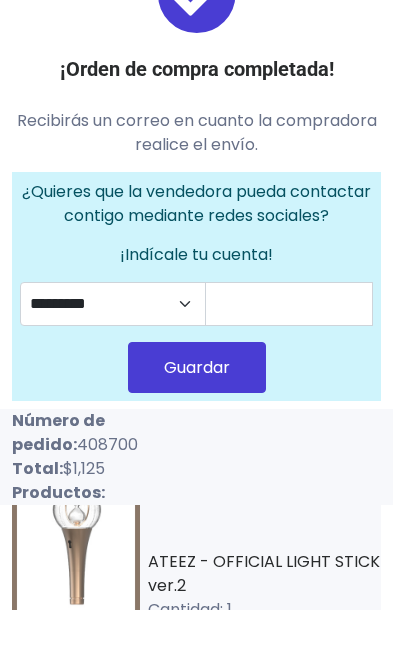 scroll, scrollTop: 136, scrollLeft: 0, axis: vertical 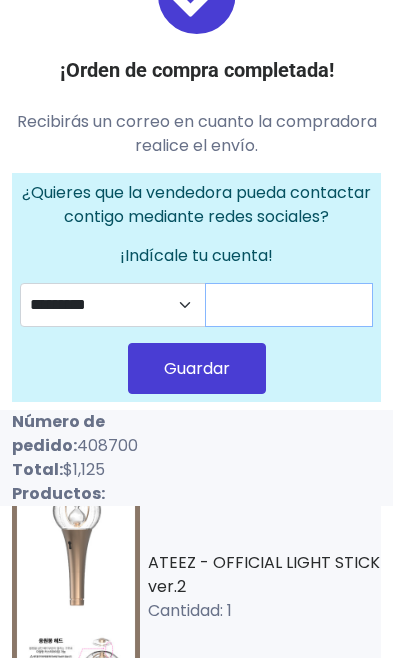 click at bounding box center [289, 305] 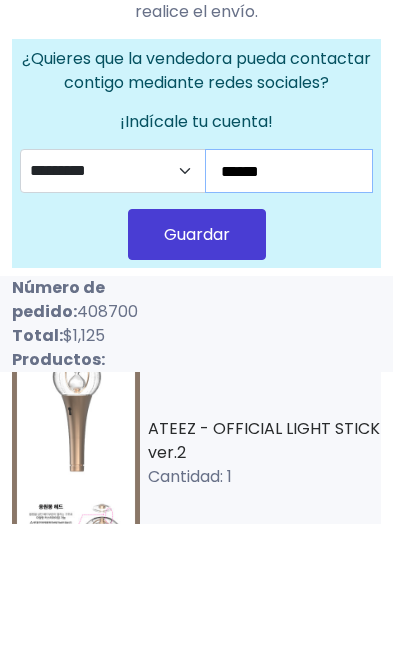 scroll, scrollTop: 269, scrollLeft: 0, axis: vertical 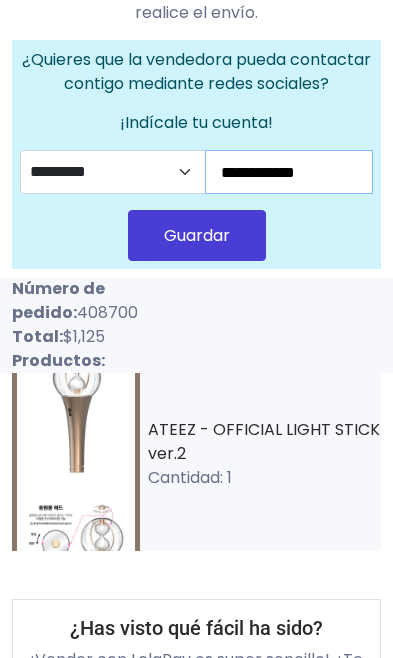 type on "**********" 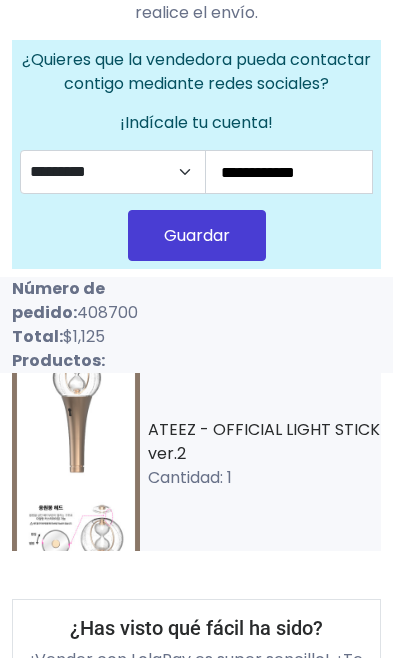 click on "Guardar" at bounding box center [197, 235] 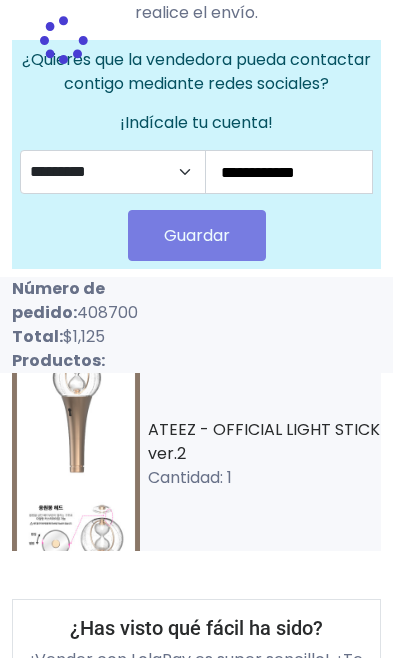 scroll, scrollTop: 164, scrollLeft: 0, axis: vertical 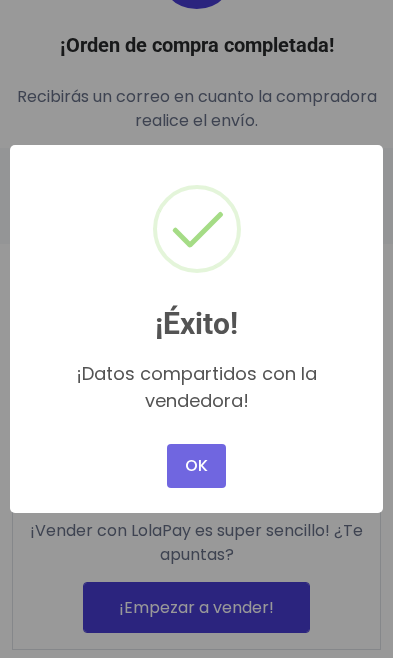 click on "OK" at bounding box center [196, 466] 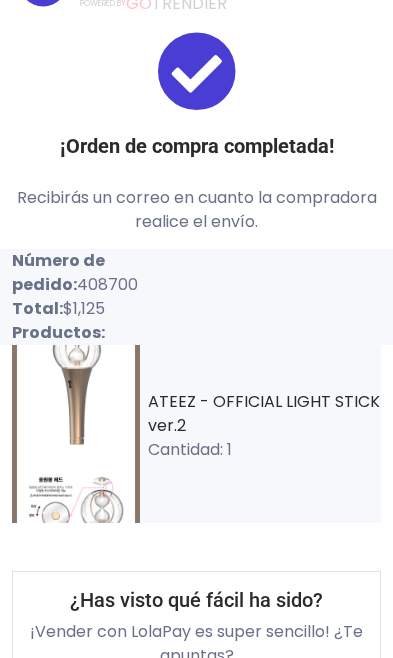 scroll, scrollTop: 0, scrollLeft: 0, axis: both 